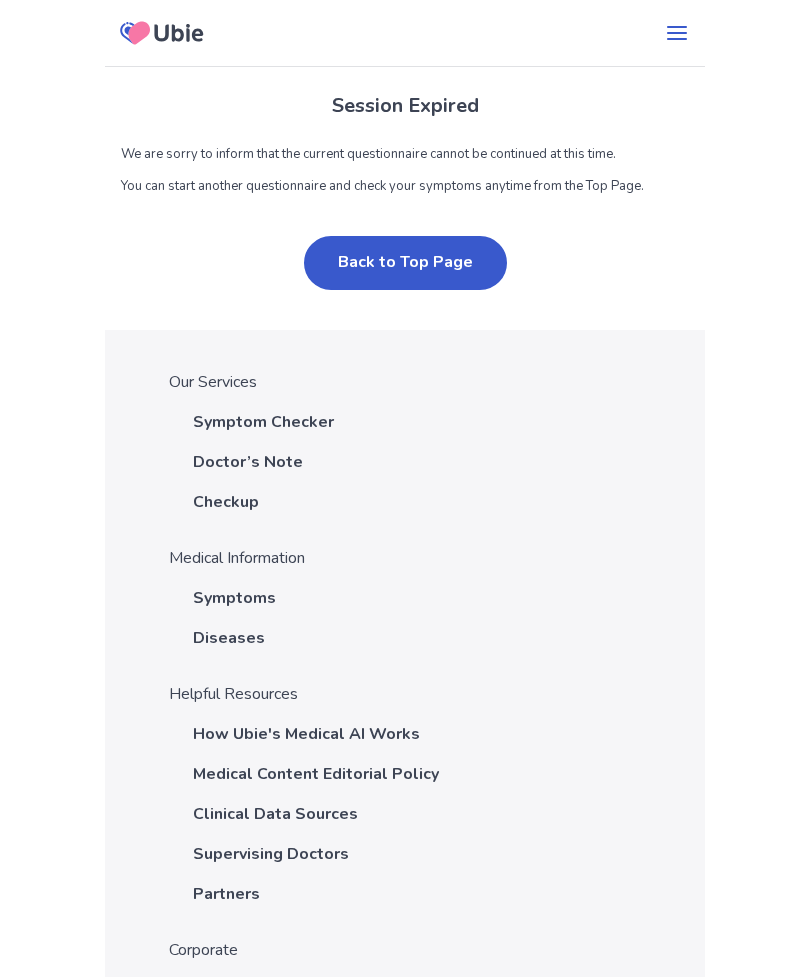 scroll, scrollTop: 0, scrollLeft: 0, axis: both 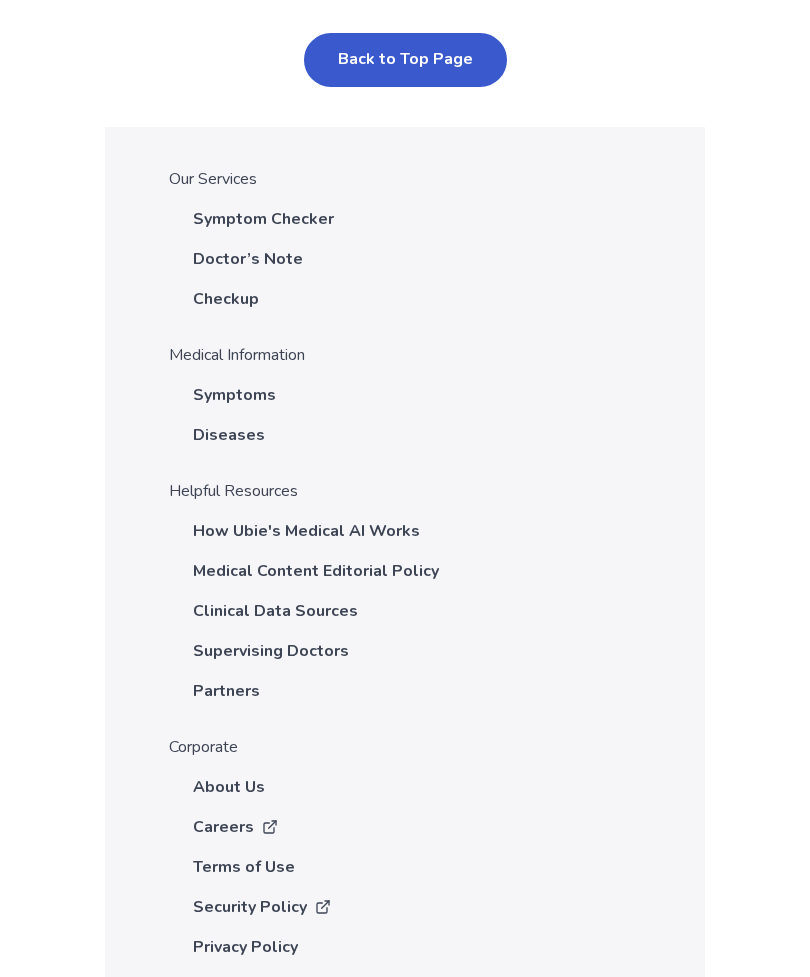 click on "Diseases" at bounding box center [229, 435] 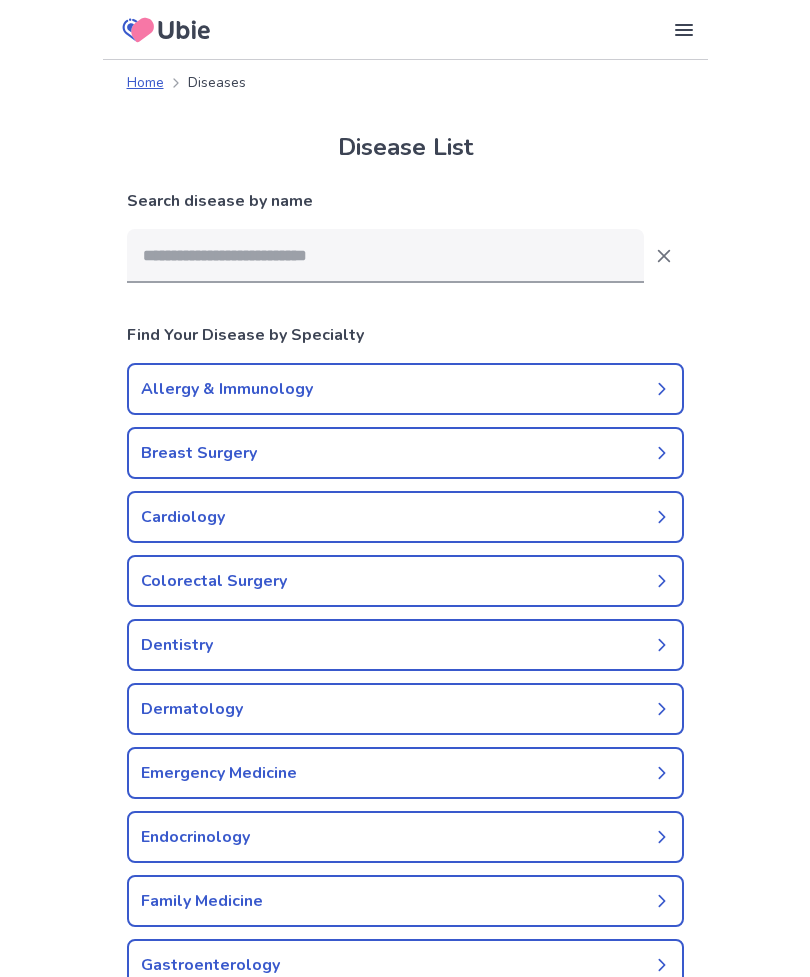 scroll, scrollTop: 0, scrollLeft: 0, axis: both 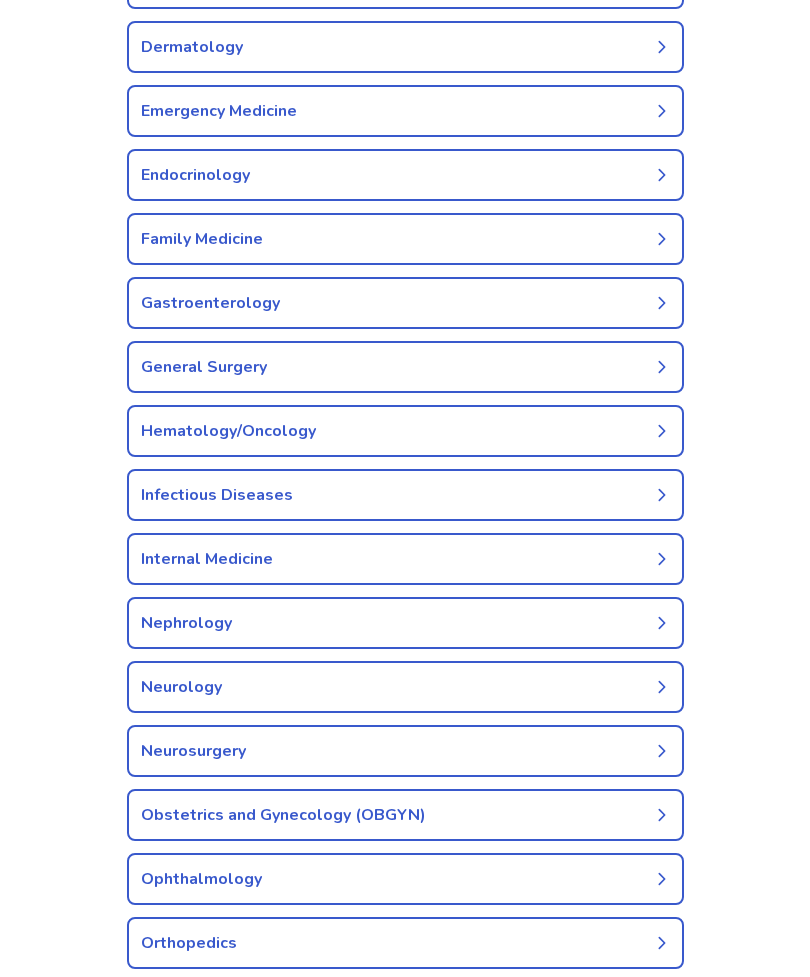 click on "Hematology/Oncology" at bounding box center (405, 431) 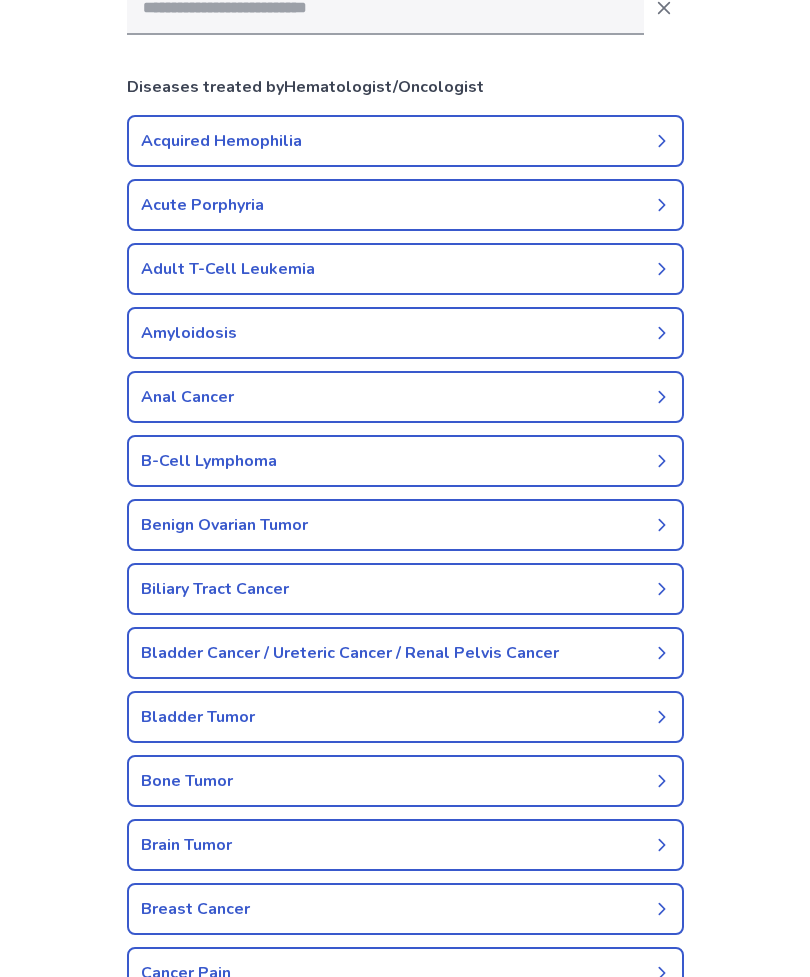 scroll, scrollTop: 247, scrollLeft: 0, axis: vertical 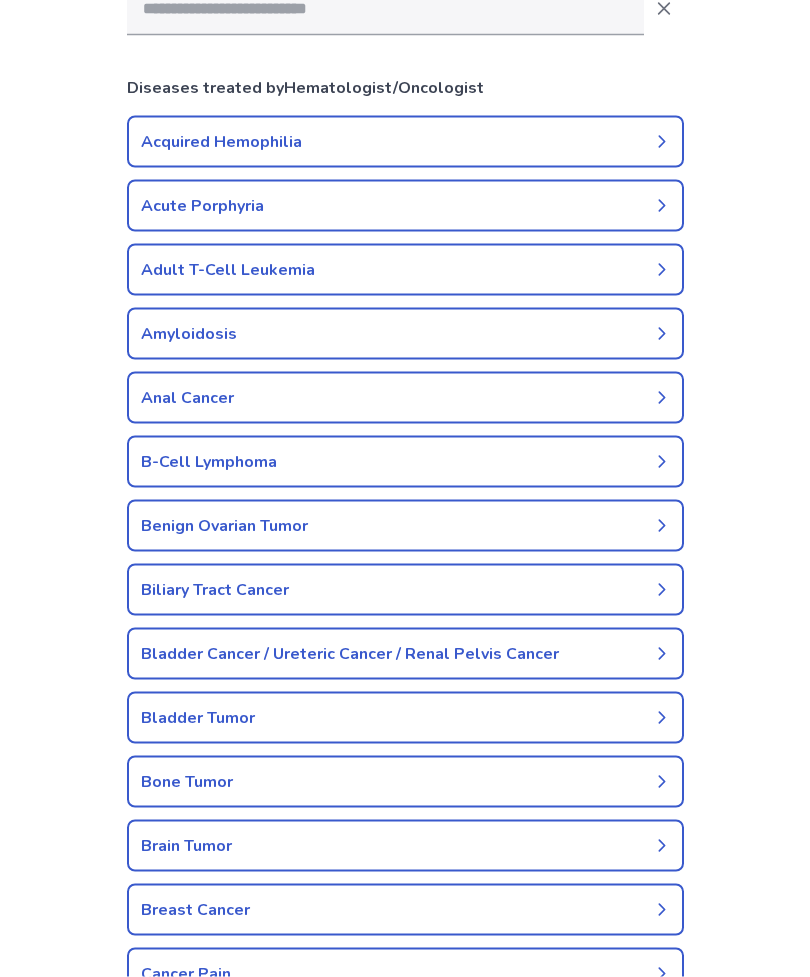 click on "Acute Porphyria" at bounding box center (405, 206) 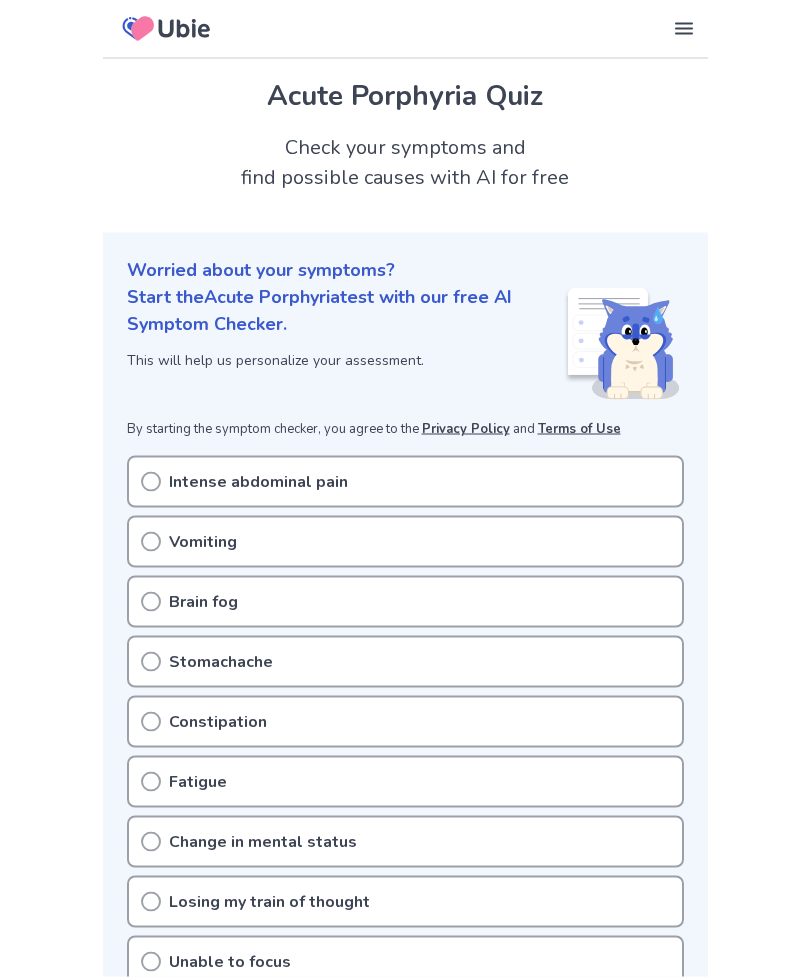 scroll, scrollTop: 0, scrollLeft: 0, axis: both 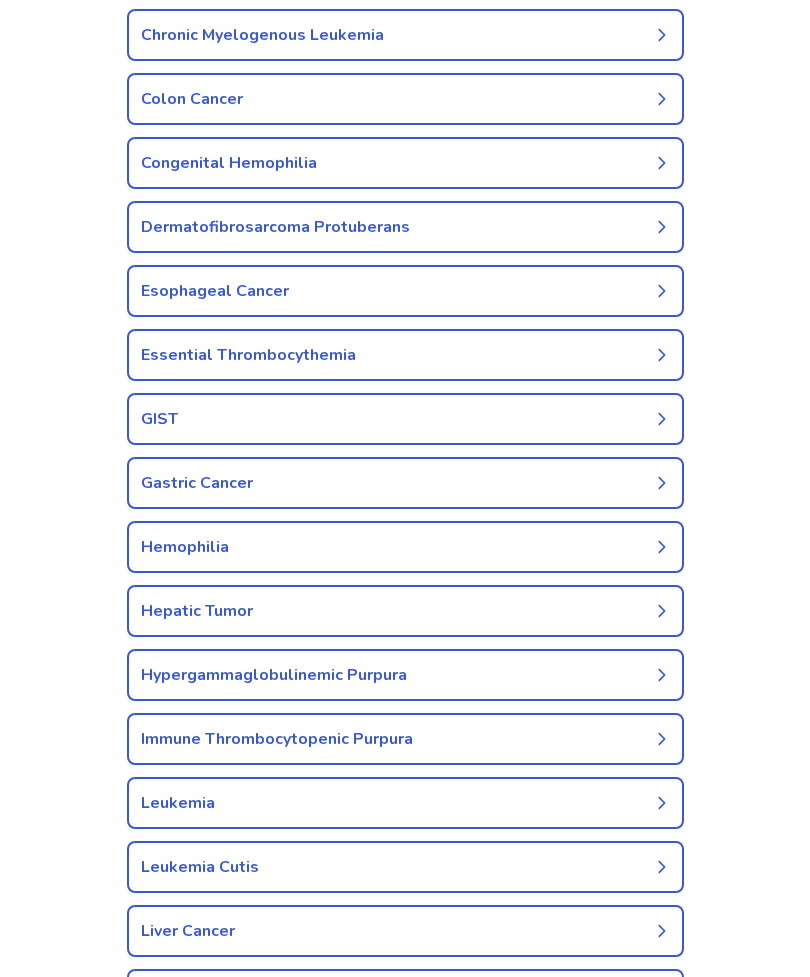 click on "Leukemia" at bounding box center [405, 803] 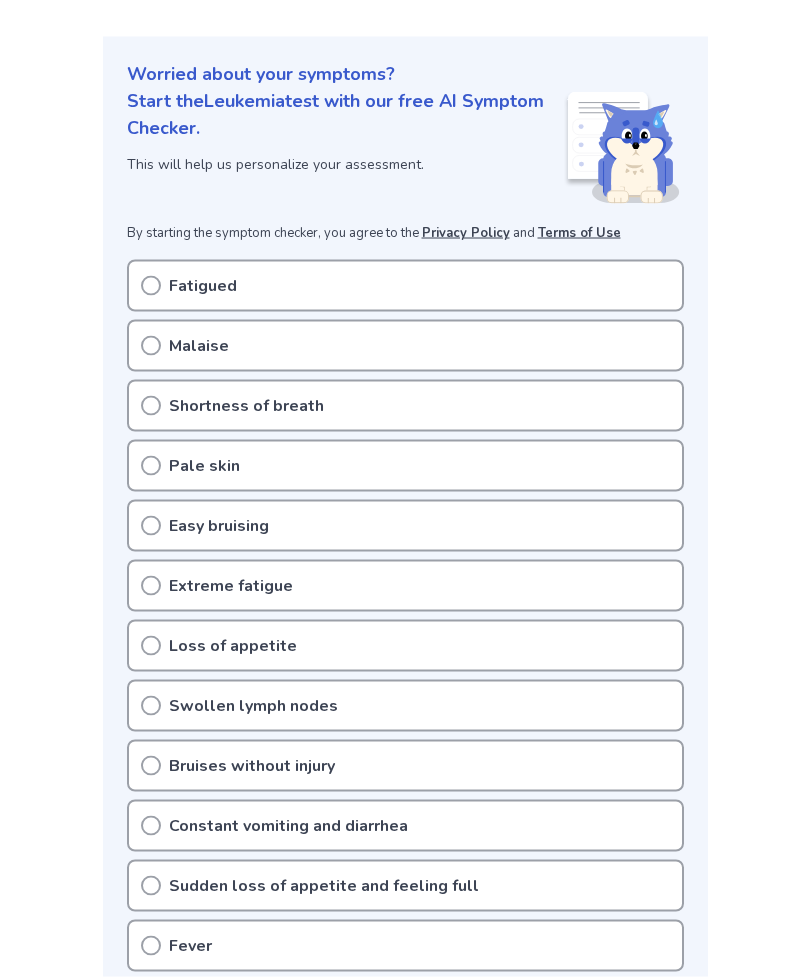 scroll, scrollTop: 201, scrollLeft: 0, axis: vertical 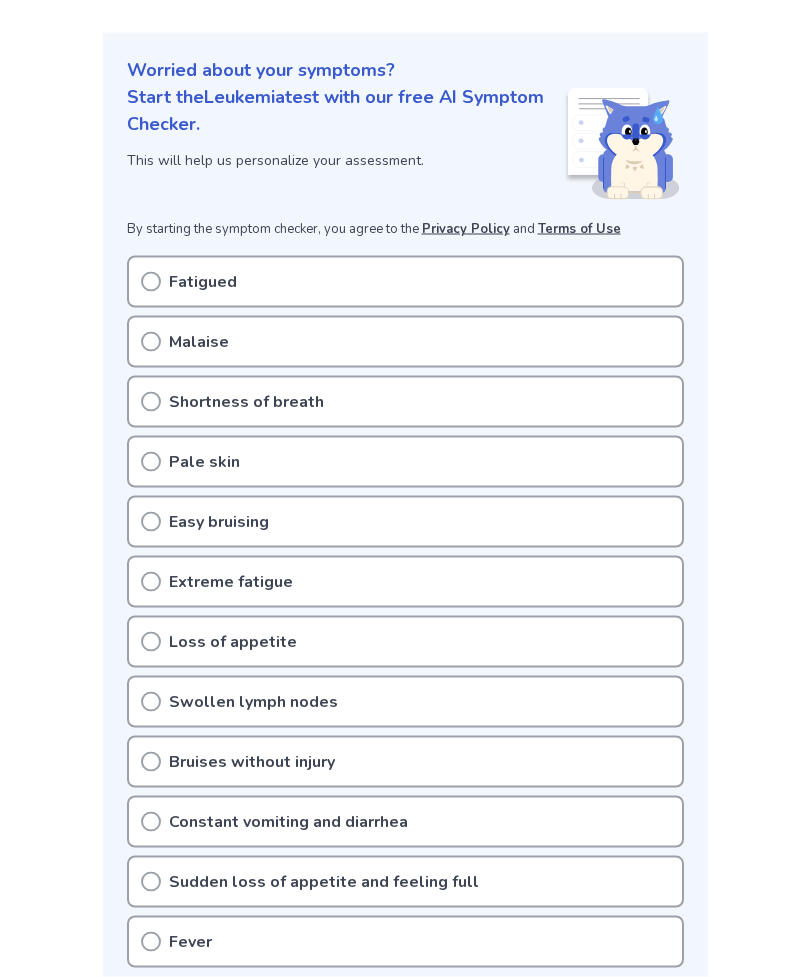 click 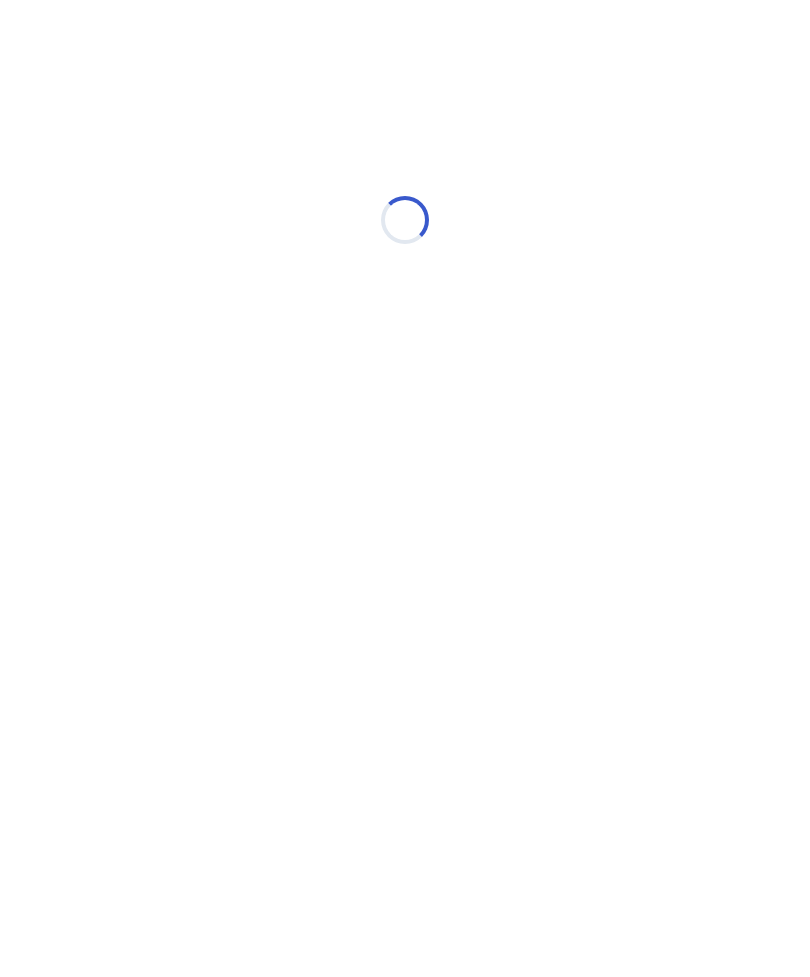 scroll, scrollTop: 0, scrollLeft: 0, axis: both 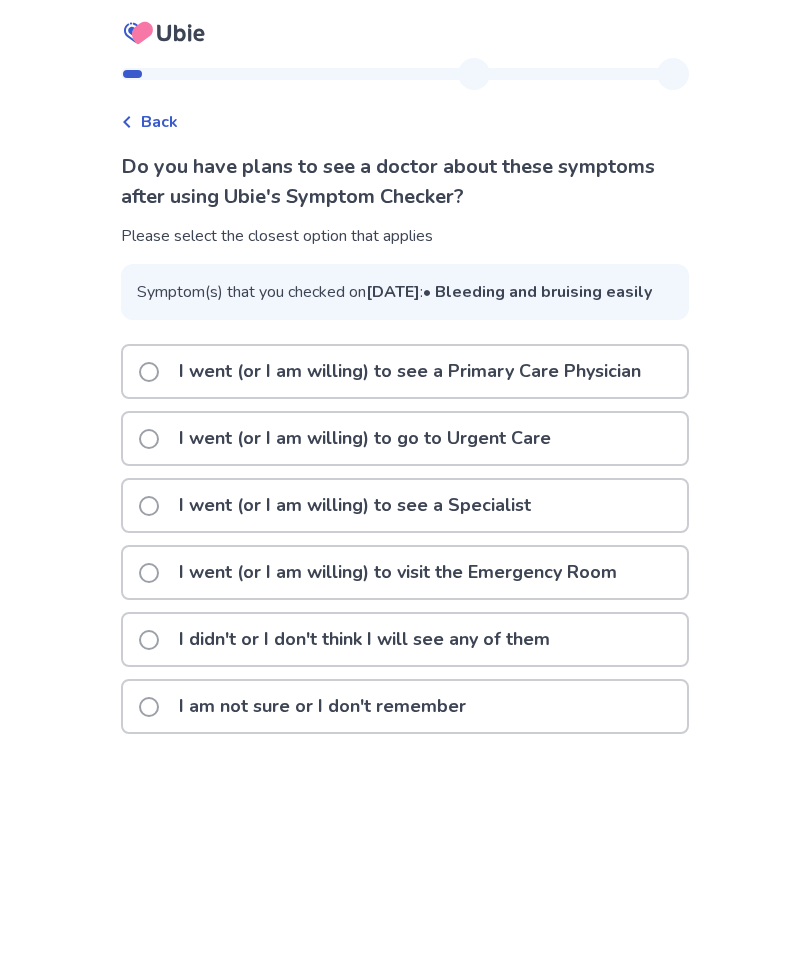 click on "I am not sure or I don't remember" at bounding box center [322, 706] 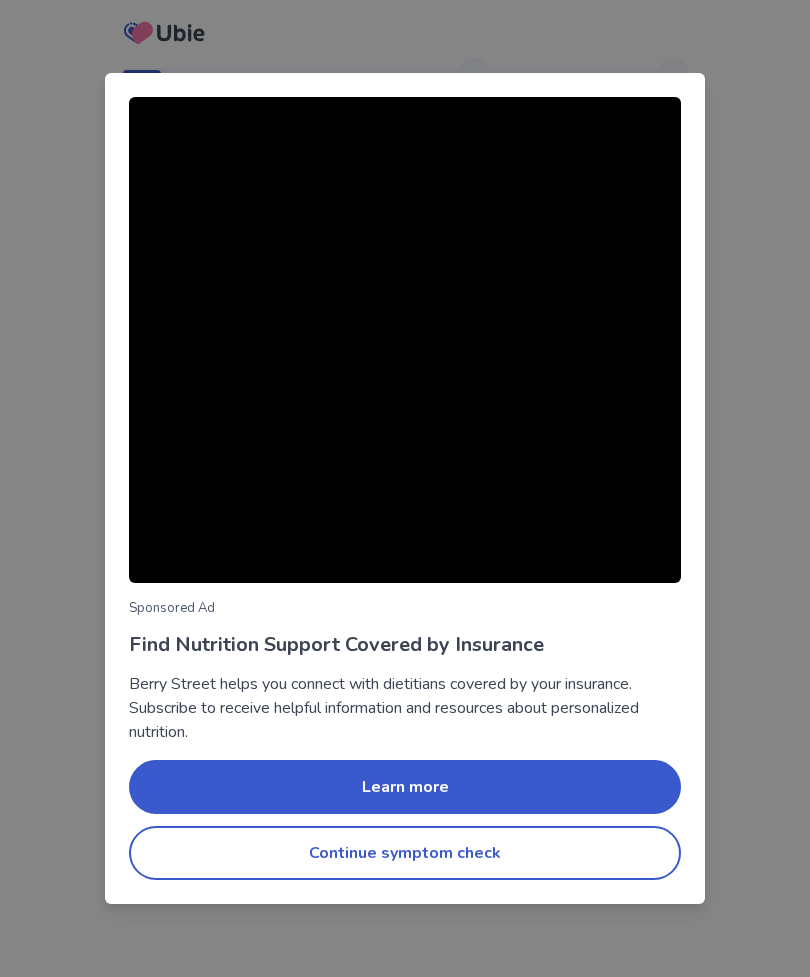 click on "Continue symptom check" at bounding box center [405, 853] 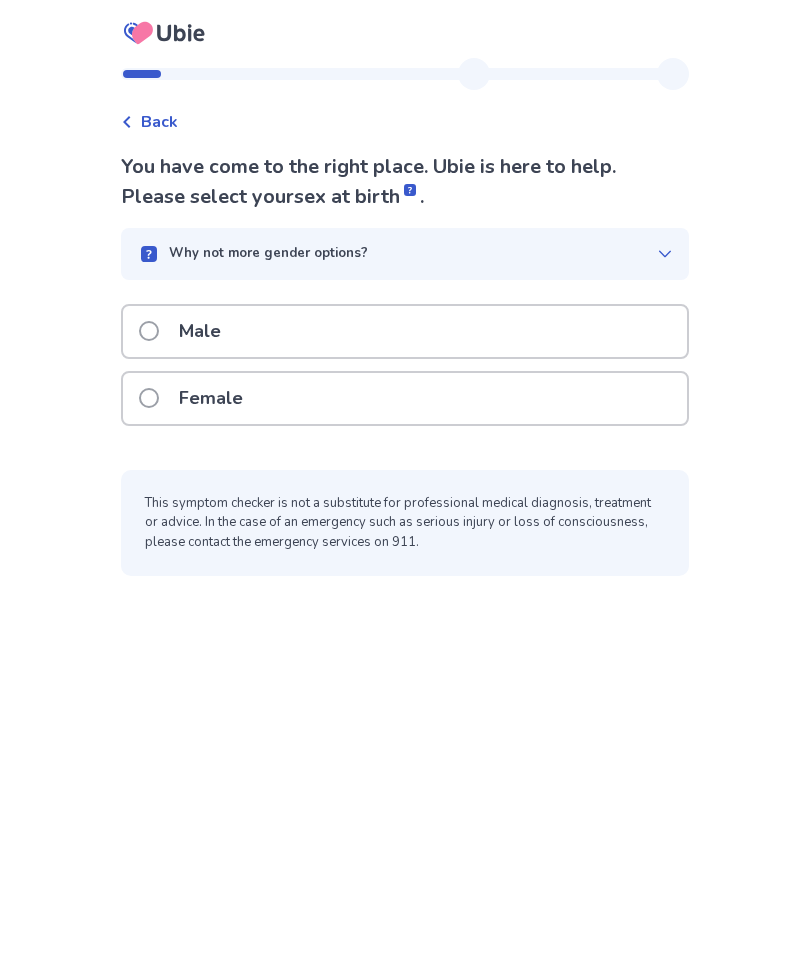 click on "Female" at bounding box center (405, 398) 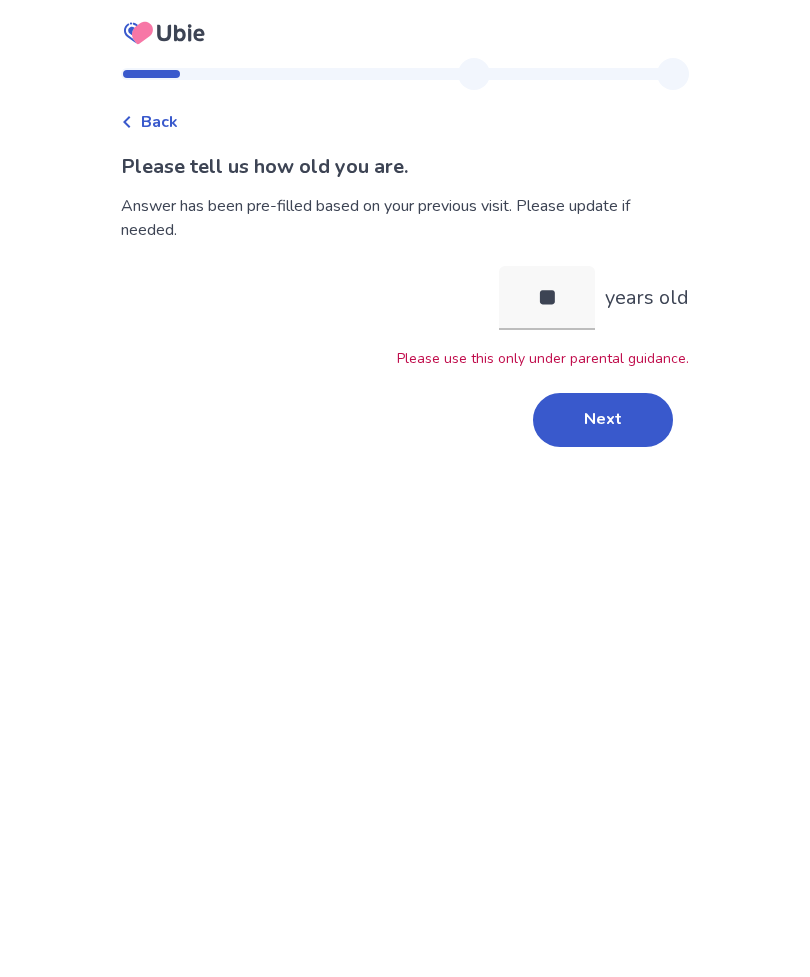 click on "Next" at bounding box center [603, 420] 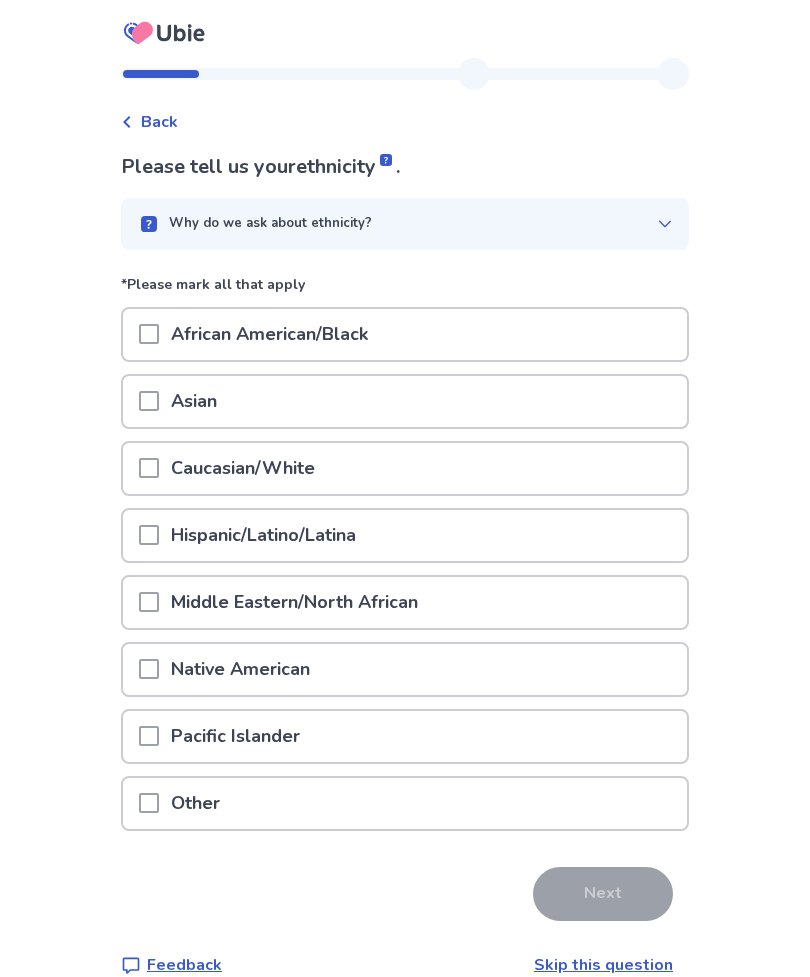 click at bounding box center (149, 468) 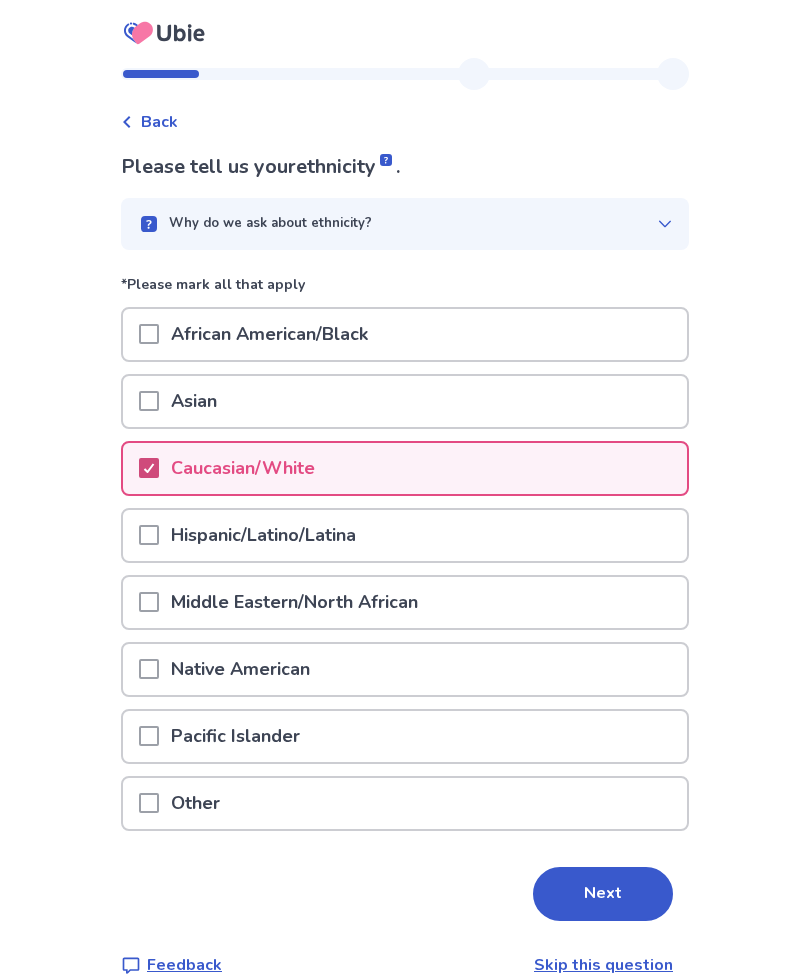 click on "Next" at bounding box center [603, 894] 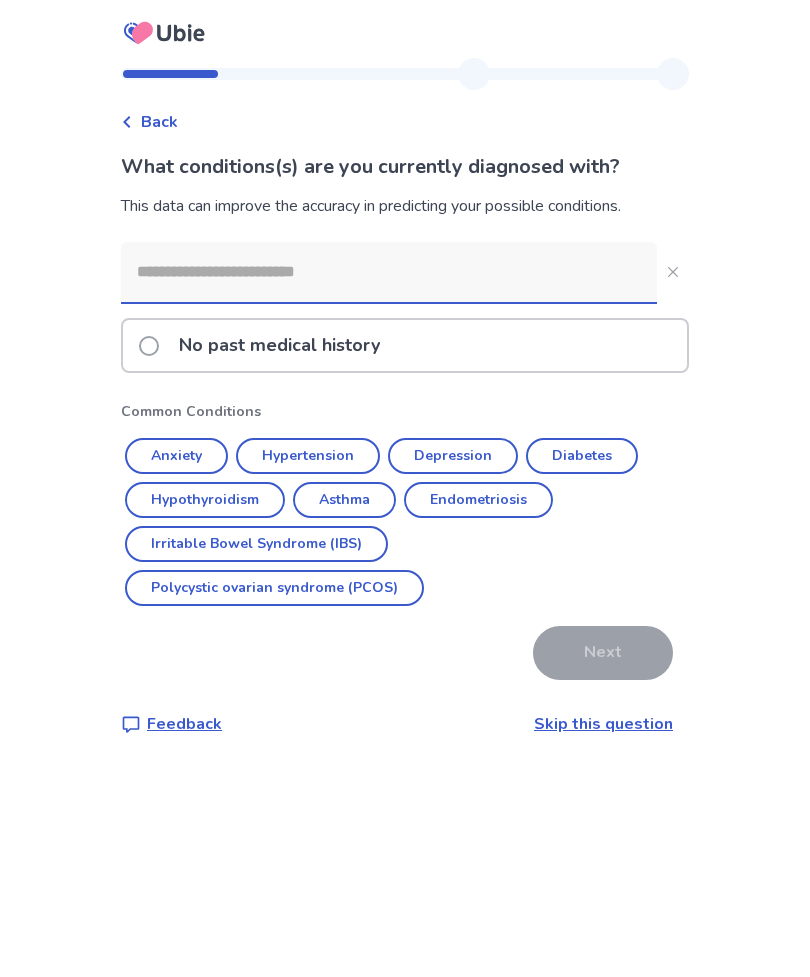 click on "No past medical history" at bounding box center [265, 345] 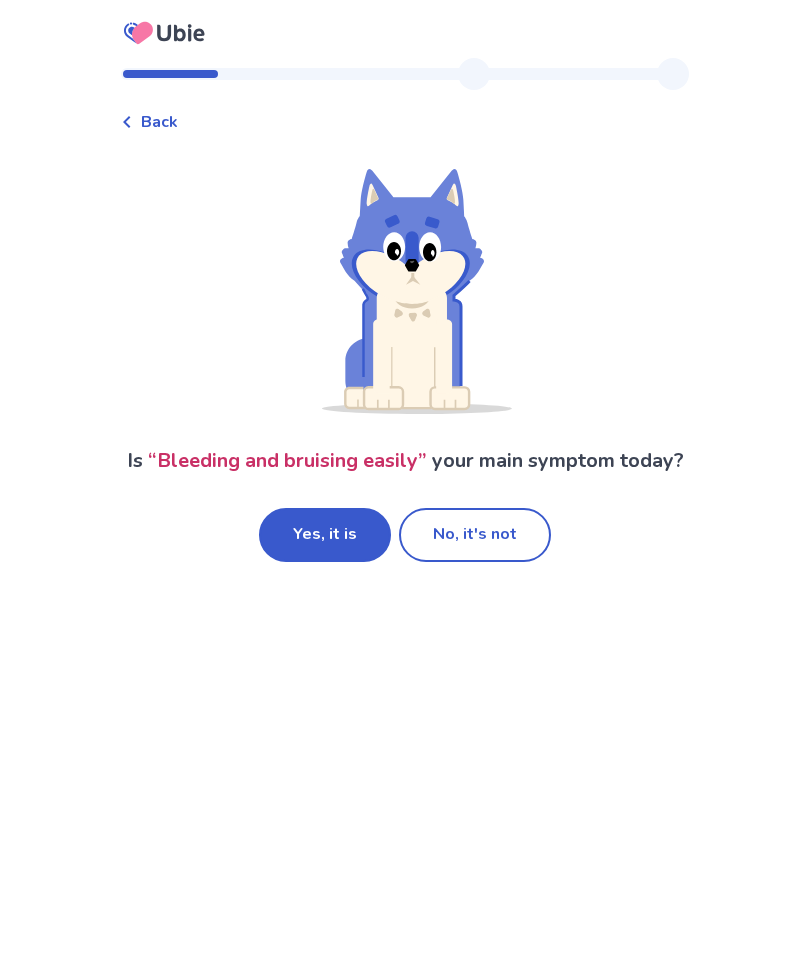 click on "Yes, it is" at bounding box center [325, 535] 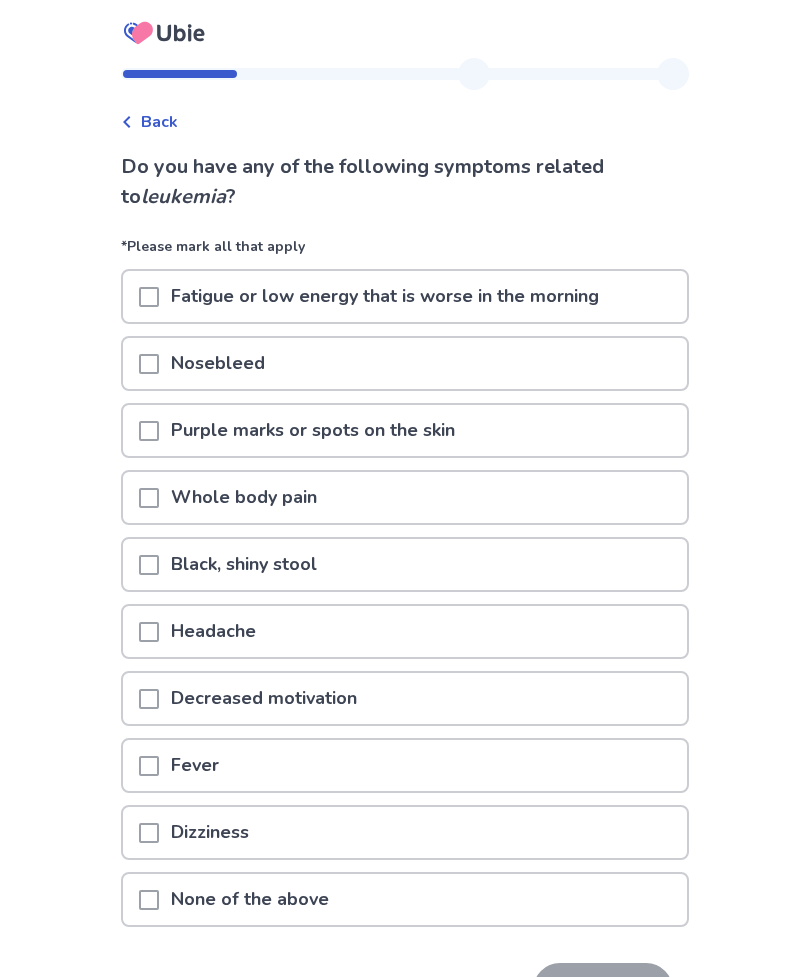 click at bounding box center [149, 296] 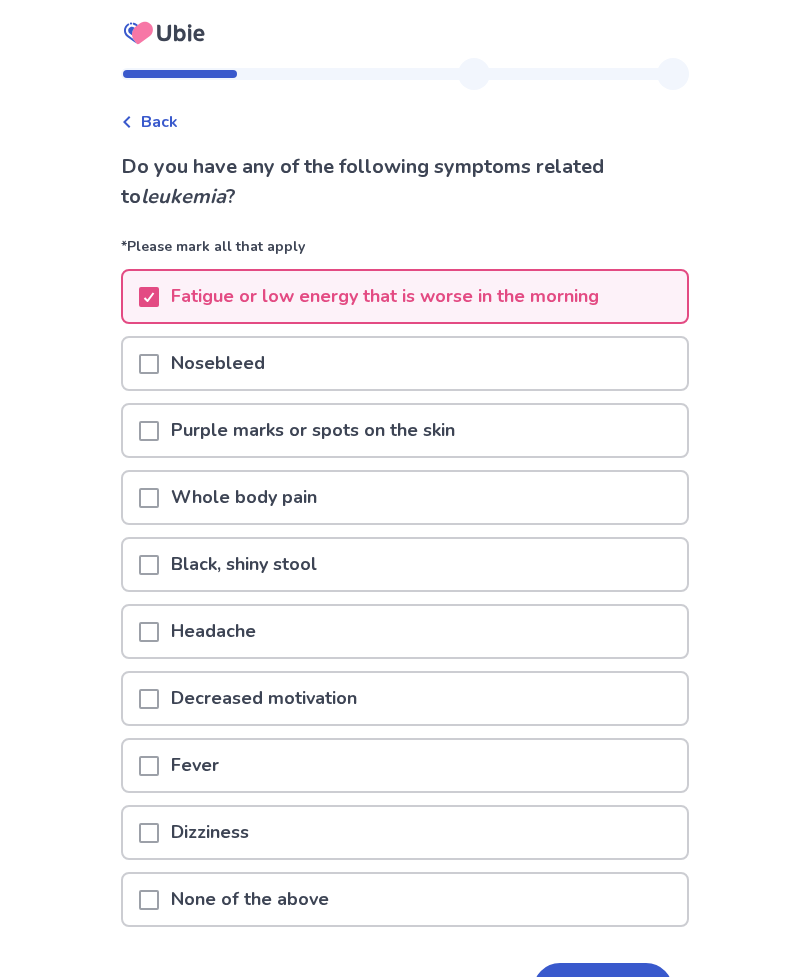 click at bounding box center (149, 430) 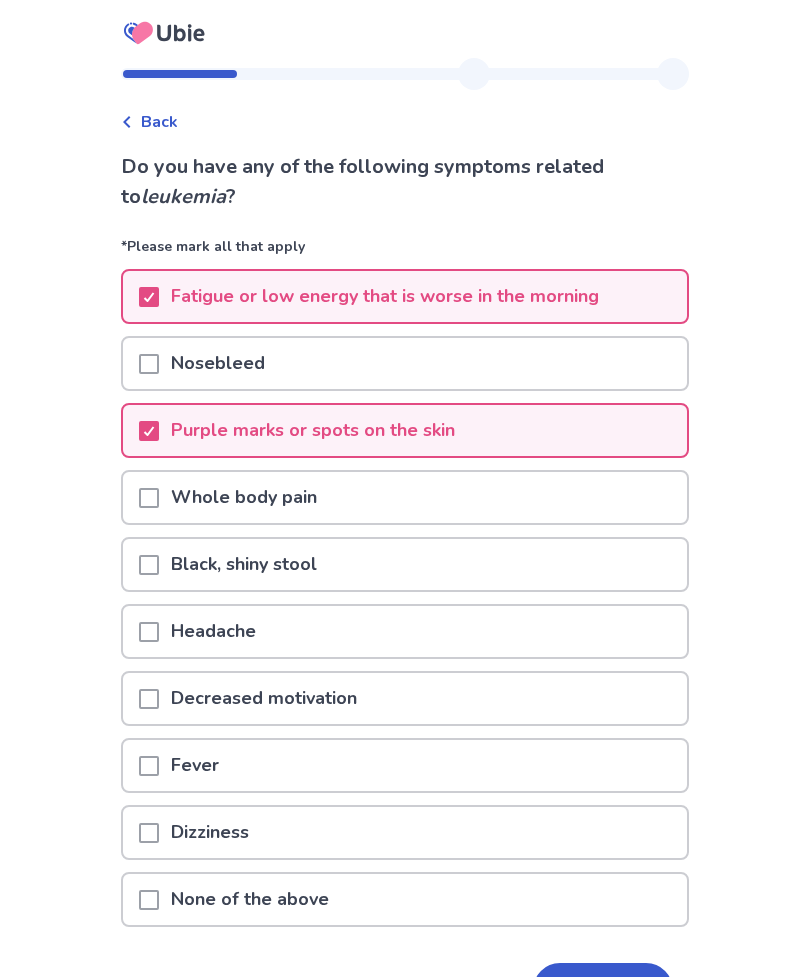 click at bounding box center [149, 498] 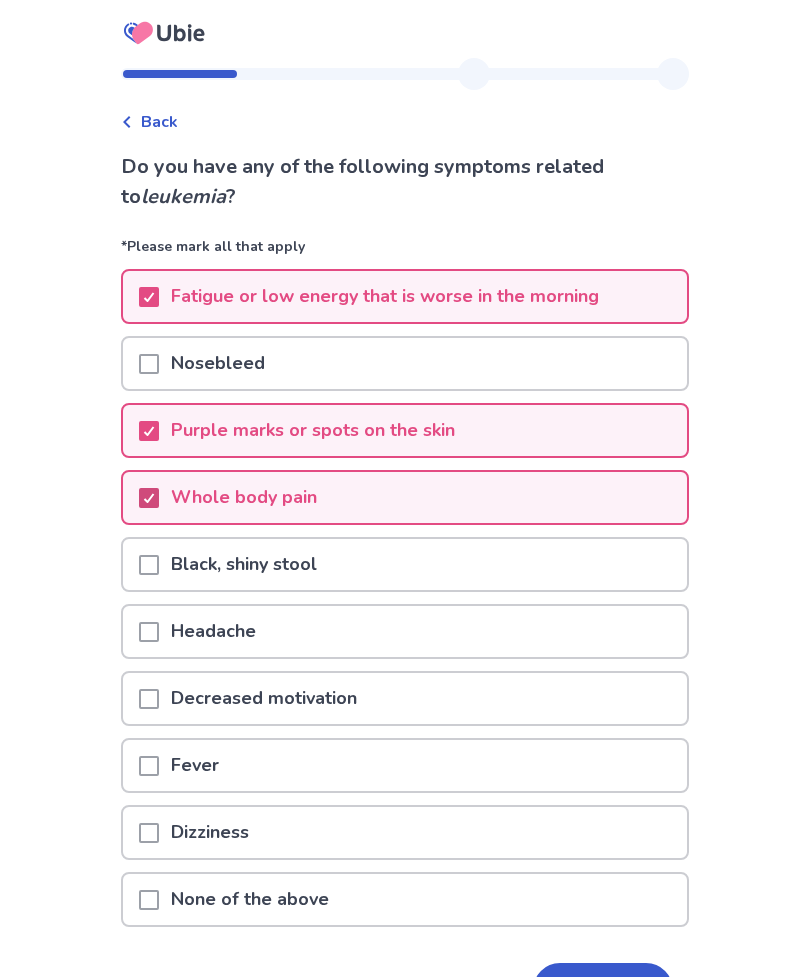 click at bounding box center [149, 632] 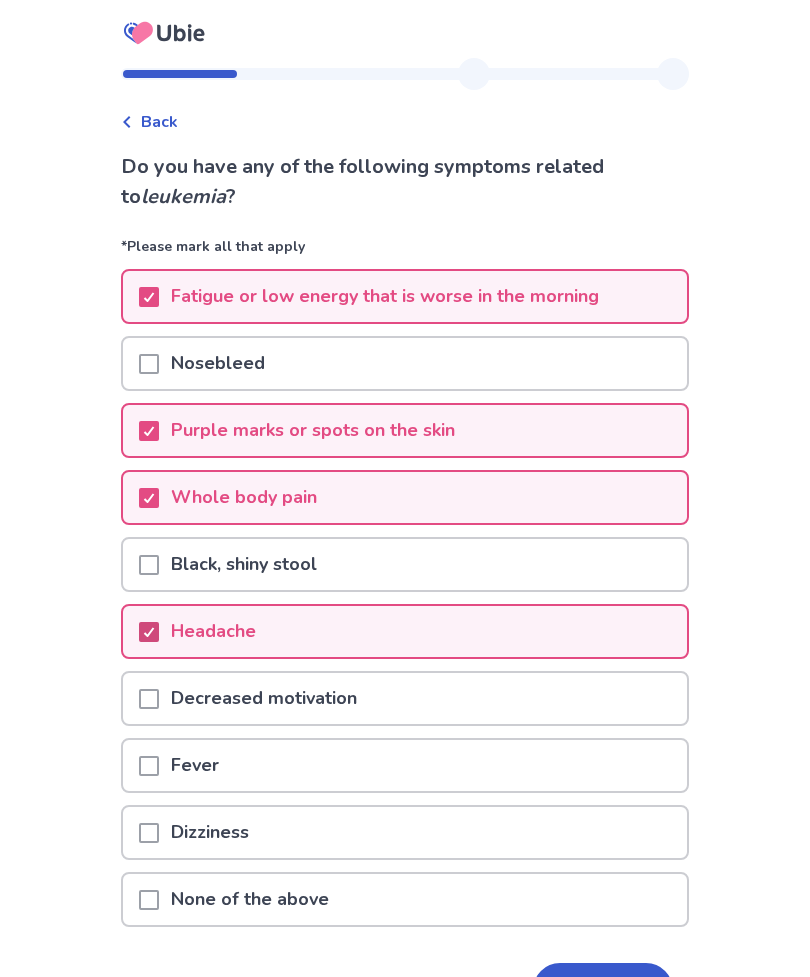click at bounding box center (149, 833) 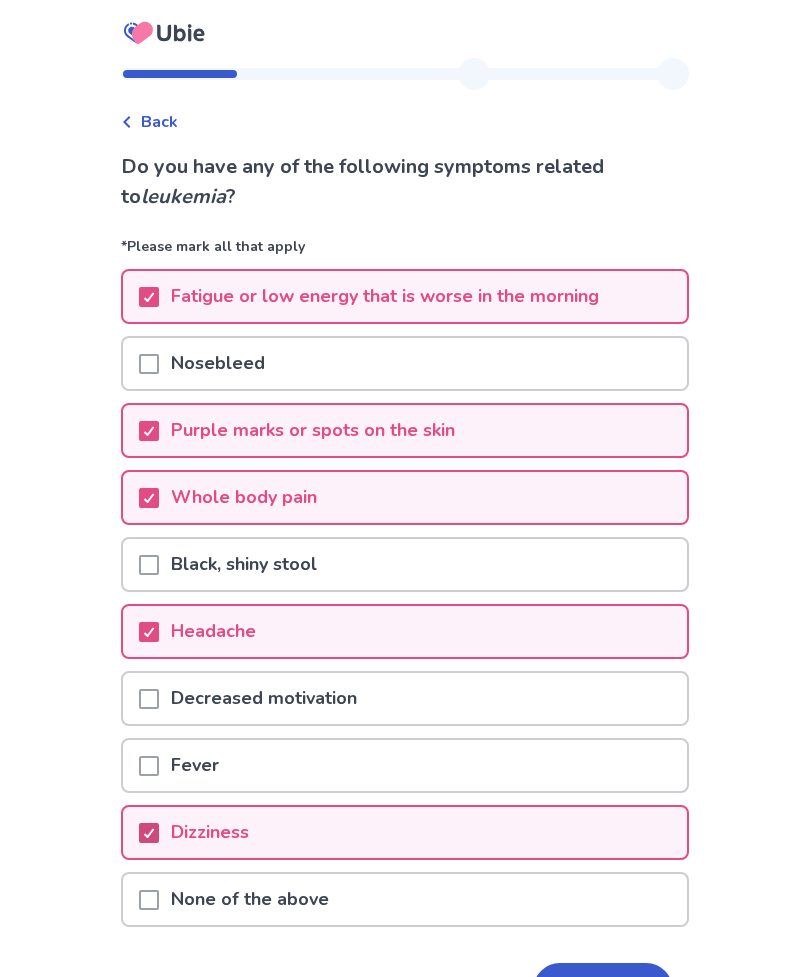click on "Next" at bounding box center [603, 990] 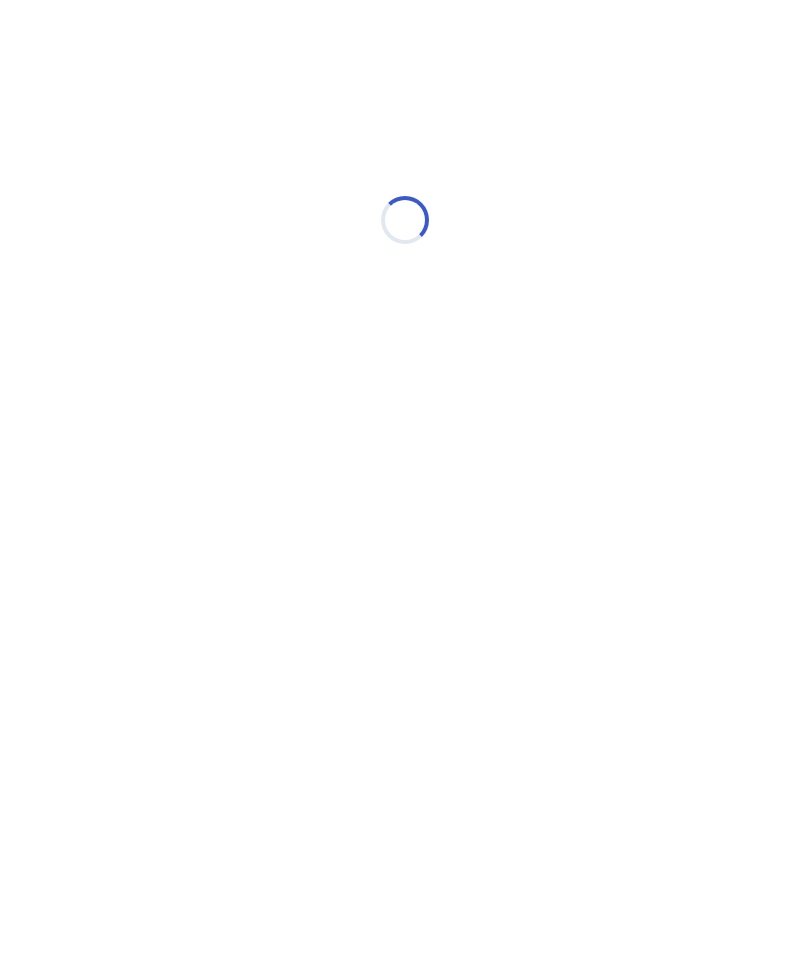 select on "*" 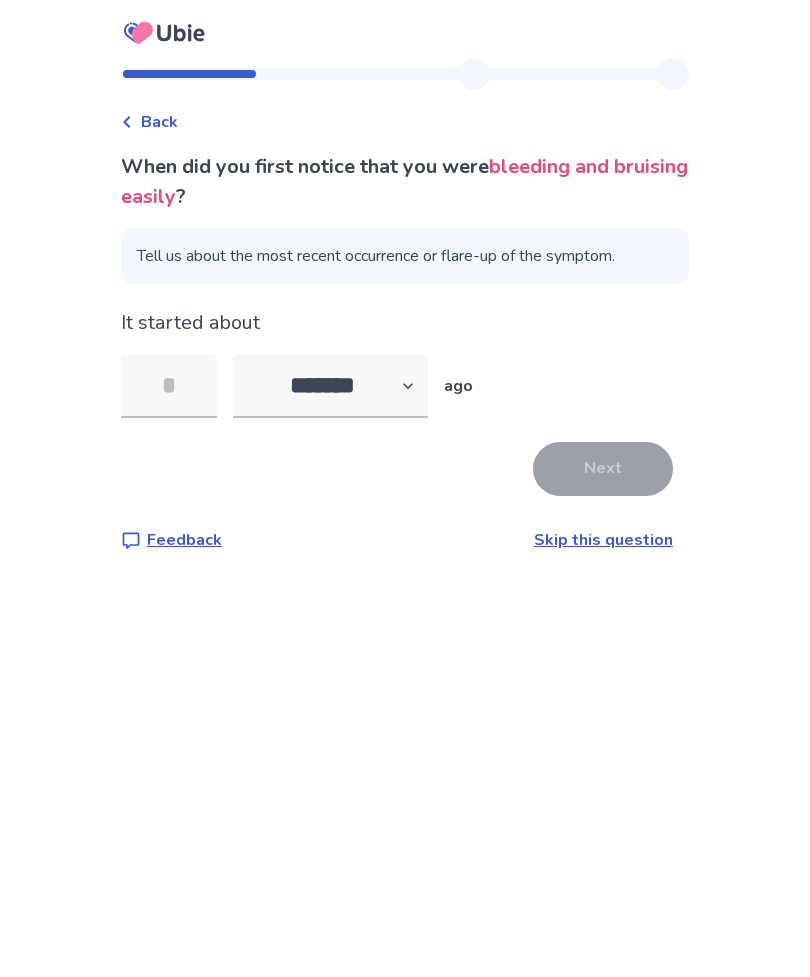 click at bounding box center [169, 386] 